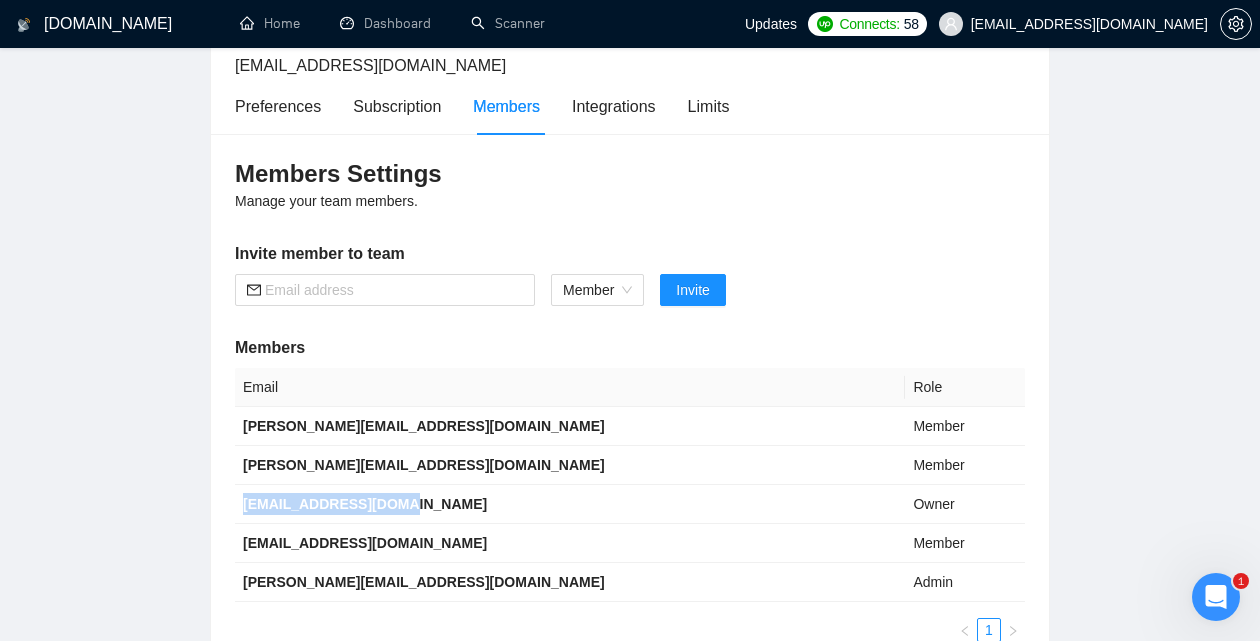 scroll, scrollTop: 0, scrollLeft: 0, axis: both 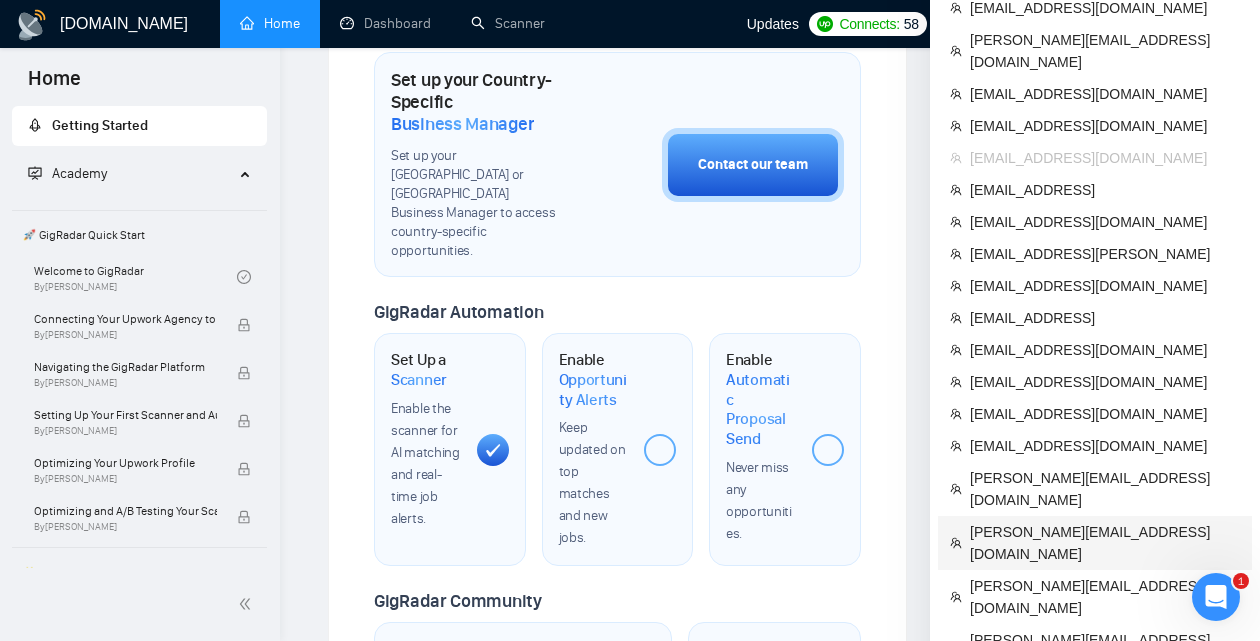 click on "[PERSON_NAME][EMAIL_ADDRESS][DOMAIN_NAME]" at bounding box center [1105, 543] 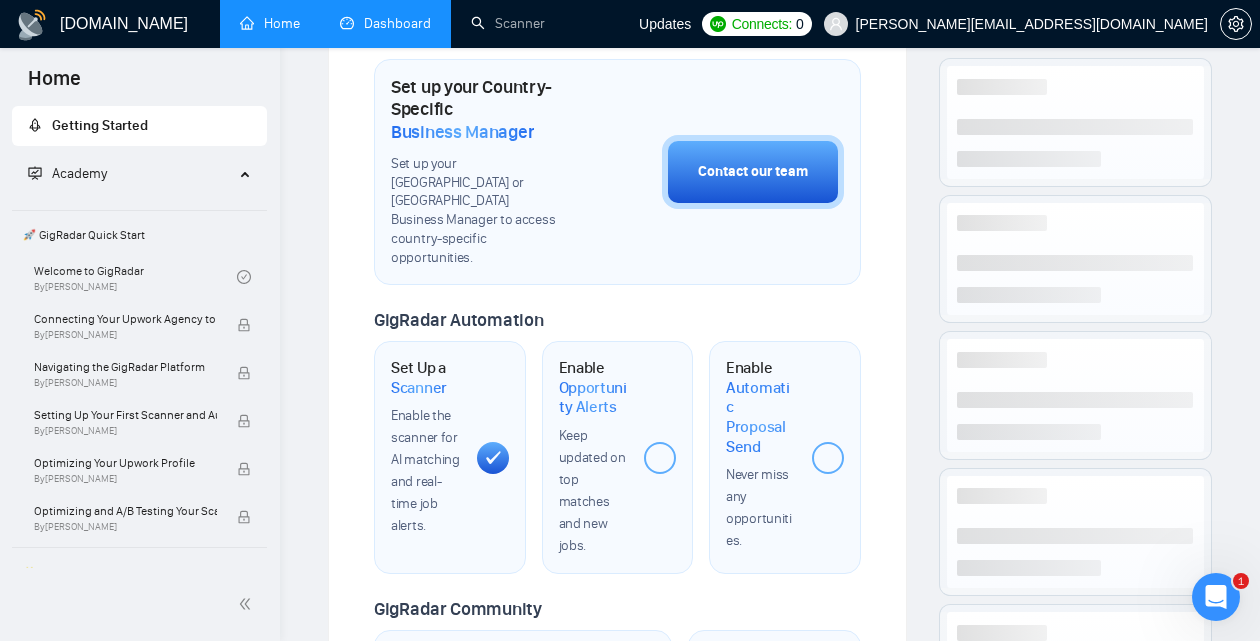 click on "Dashboard" at bounding box center [385, 23] 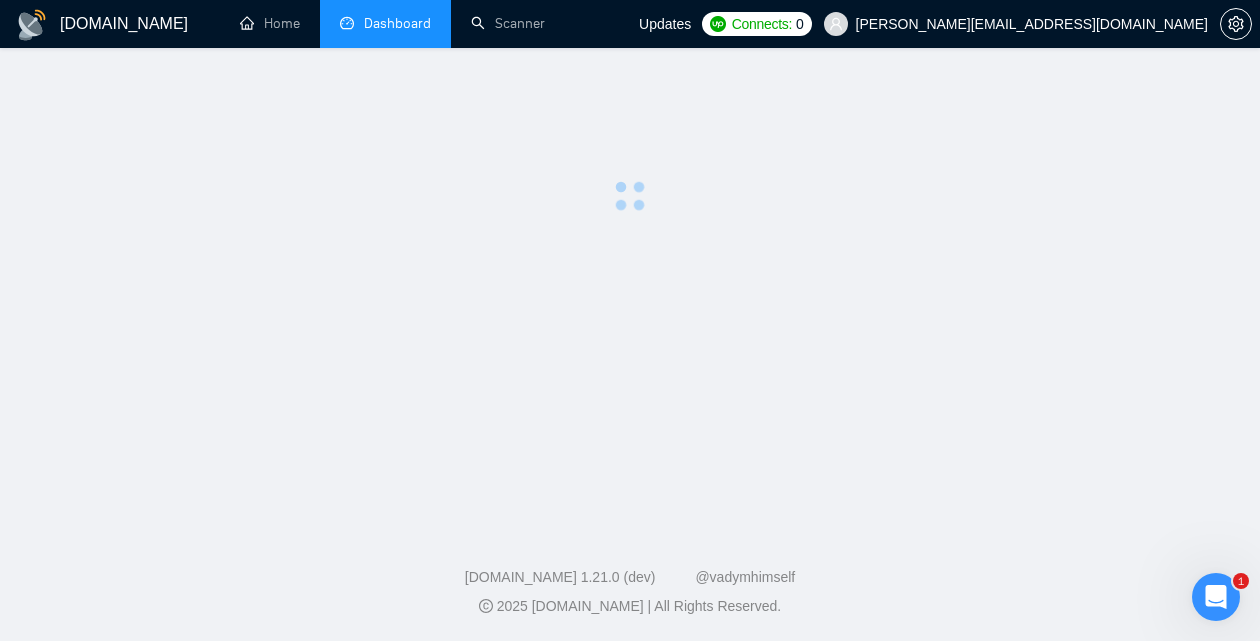 scroll, scrollTop: 0, scrollLeft: 0, axis: both 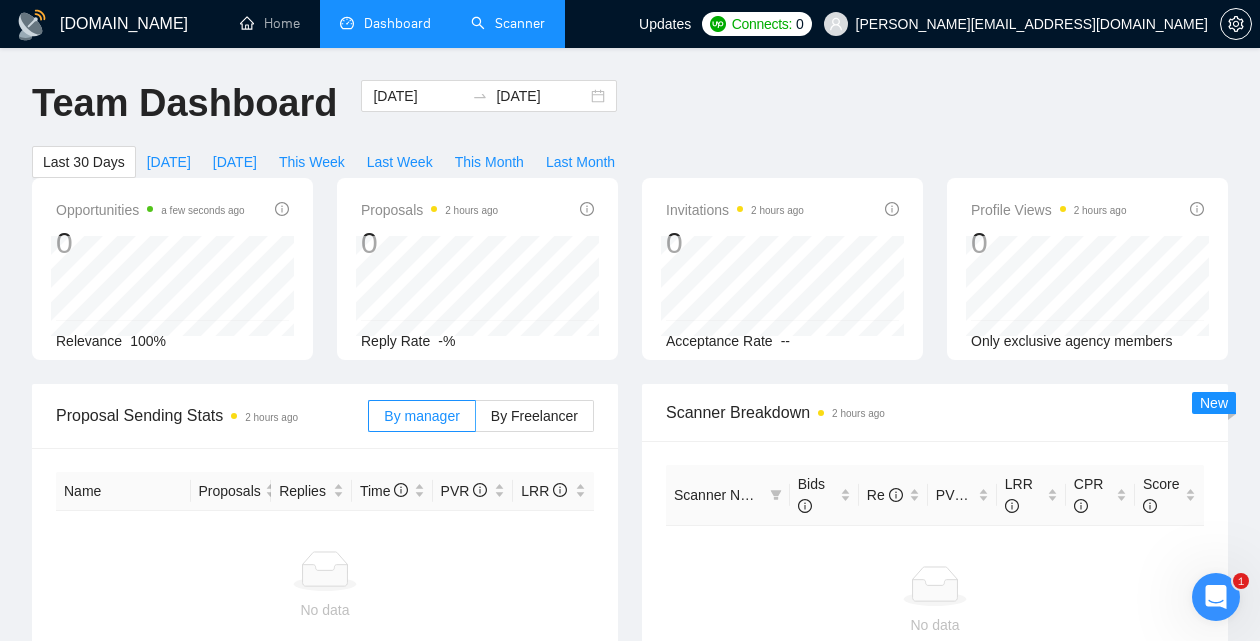 click on "Scanner" at bounding box center (508, 23) 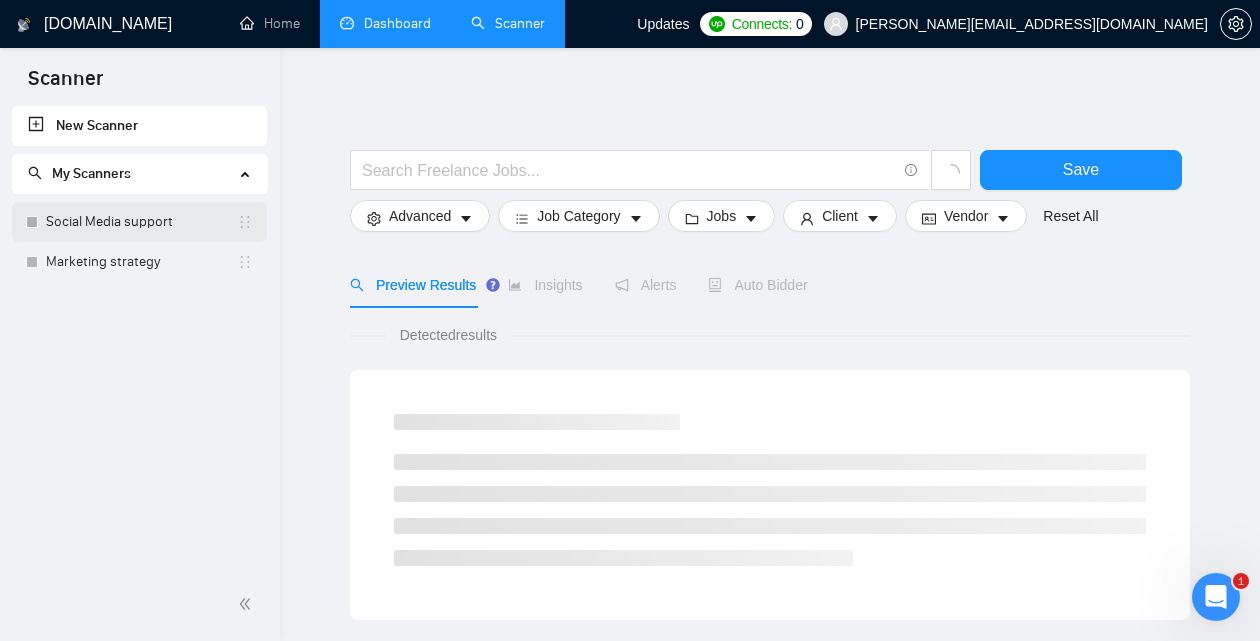 click on "Social Media support" at bounding box center [141, 222] 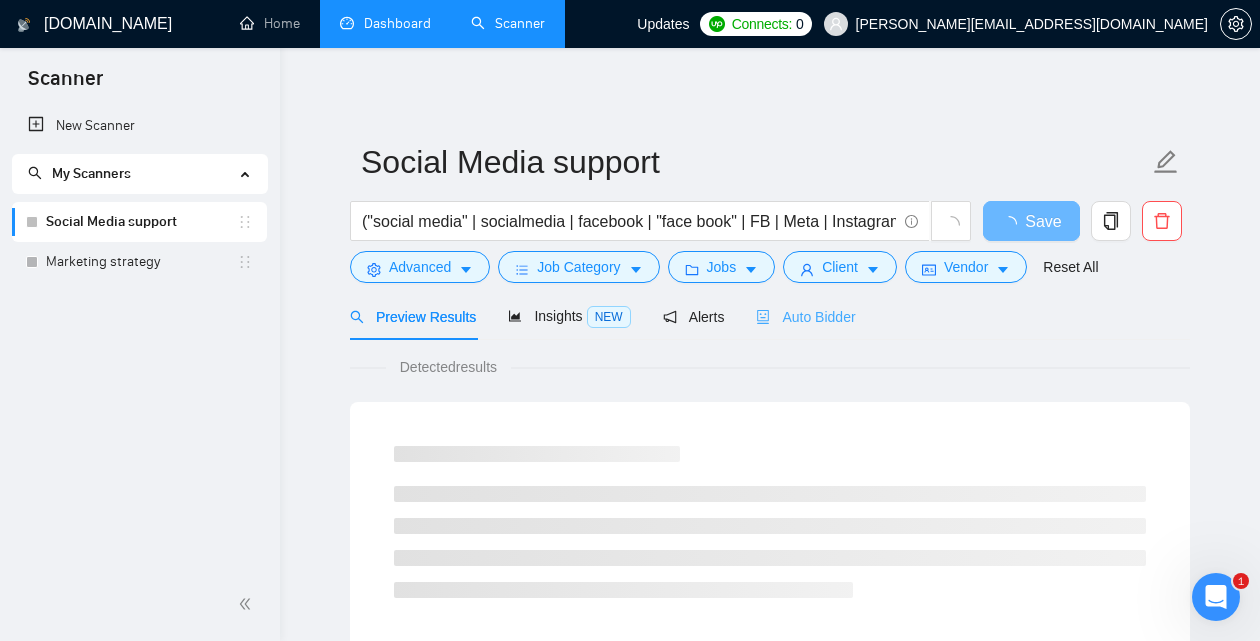 click on "Auto Bidder" at bounding box center [805, 316] 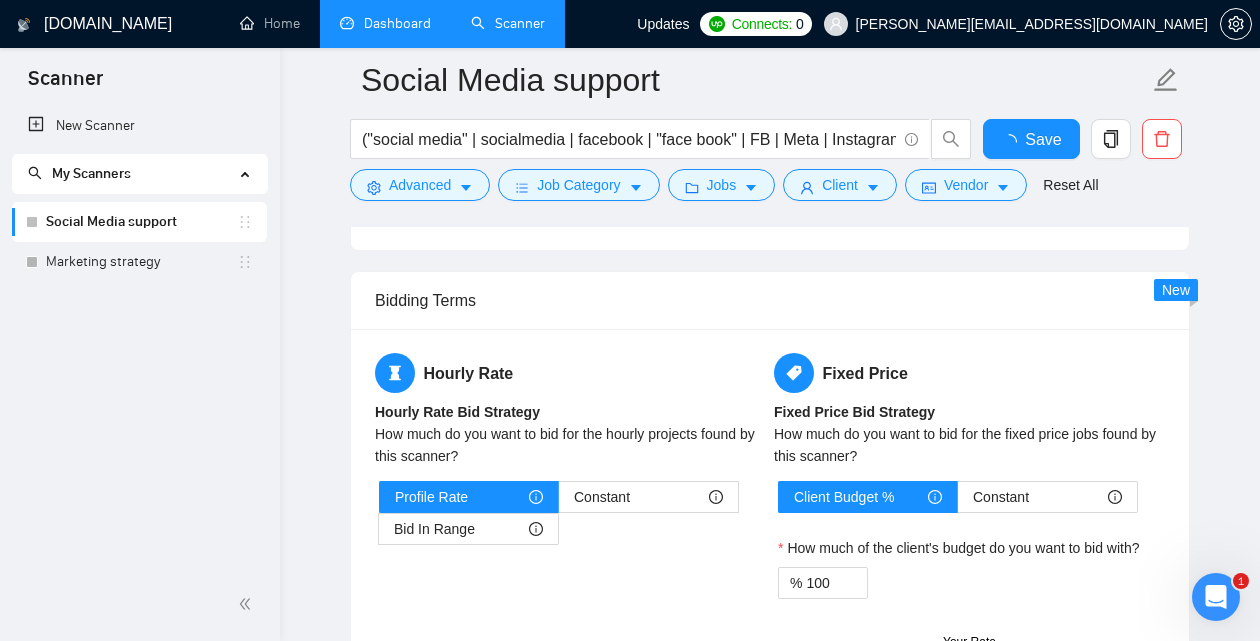 type 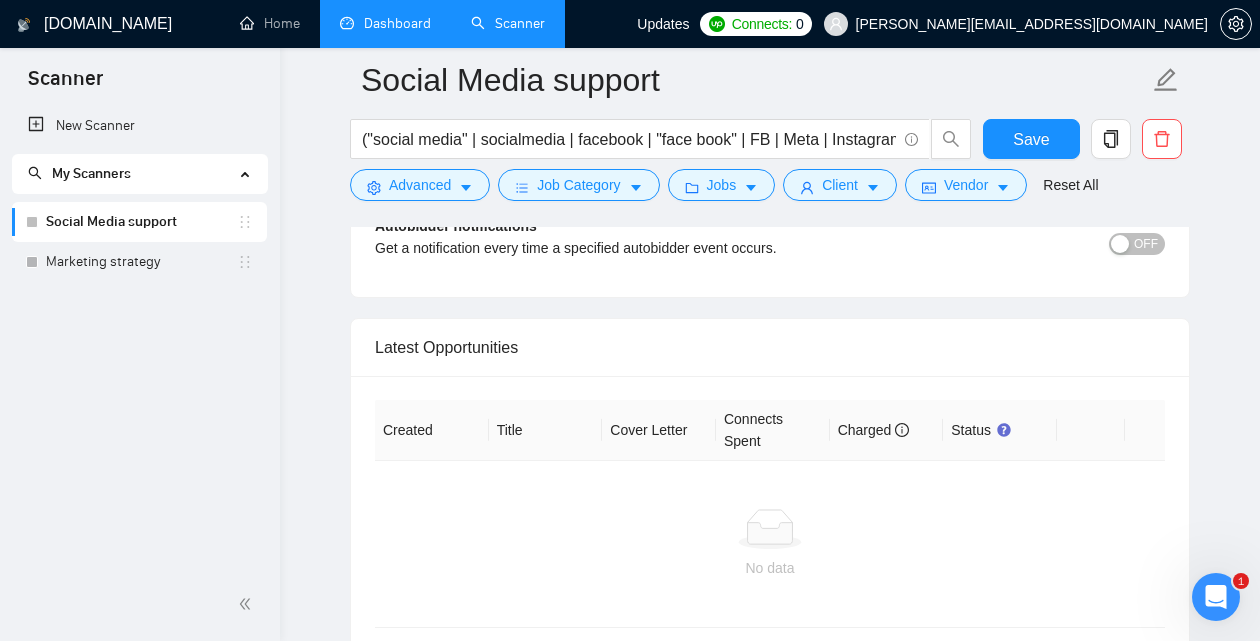 scroll, scrollTop: 4107, scrollLeft: 0, axis: vertical 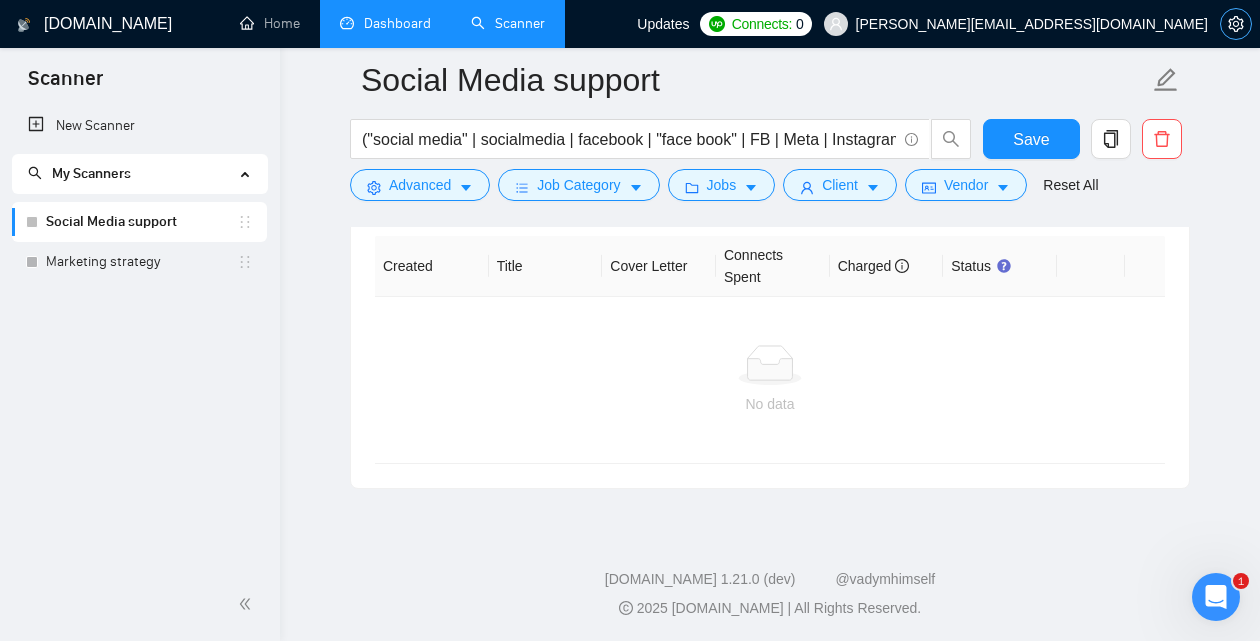 click 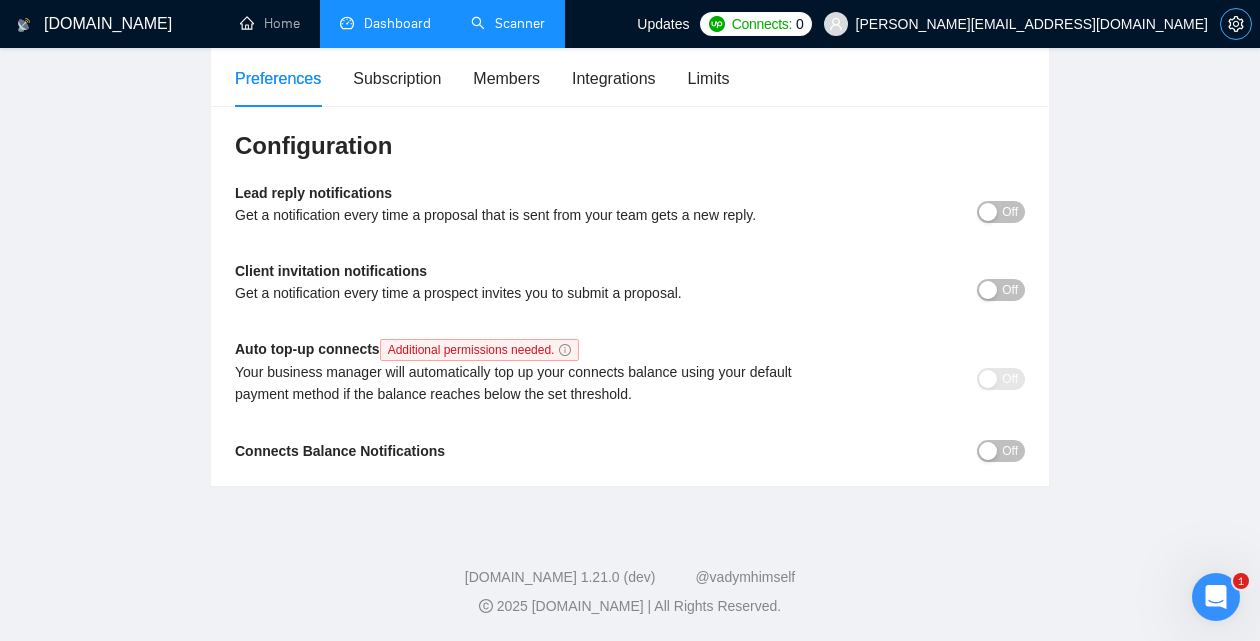 scroll, scrollTop: 162, scrollLeft: 0, axis: vertical 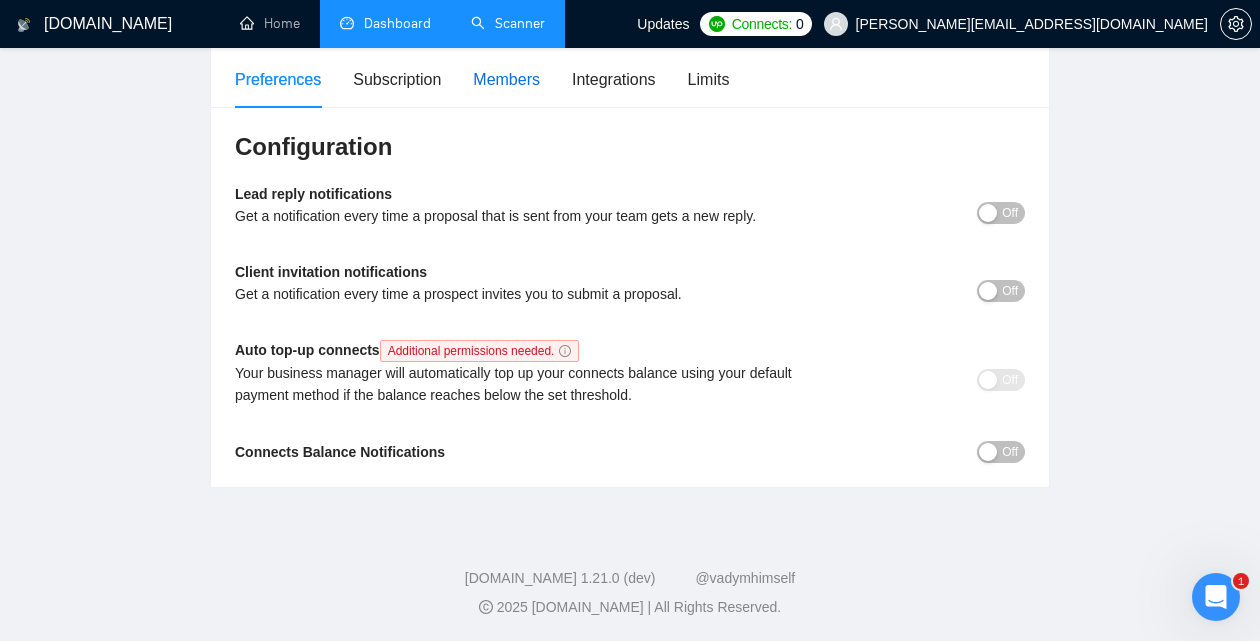 click on "Members" at bounding box center [506, 79] 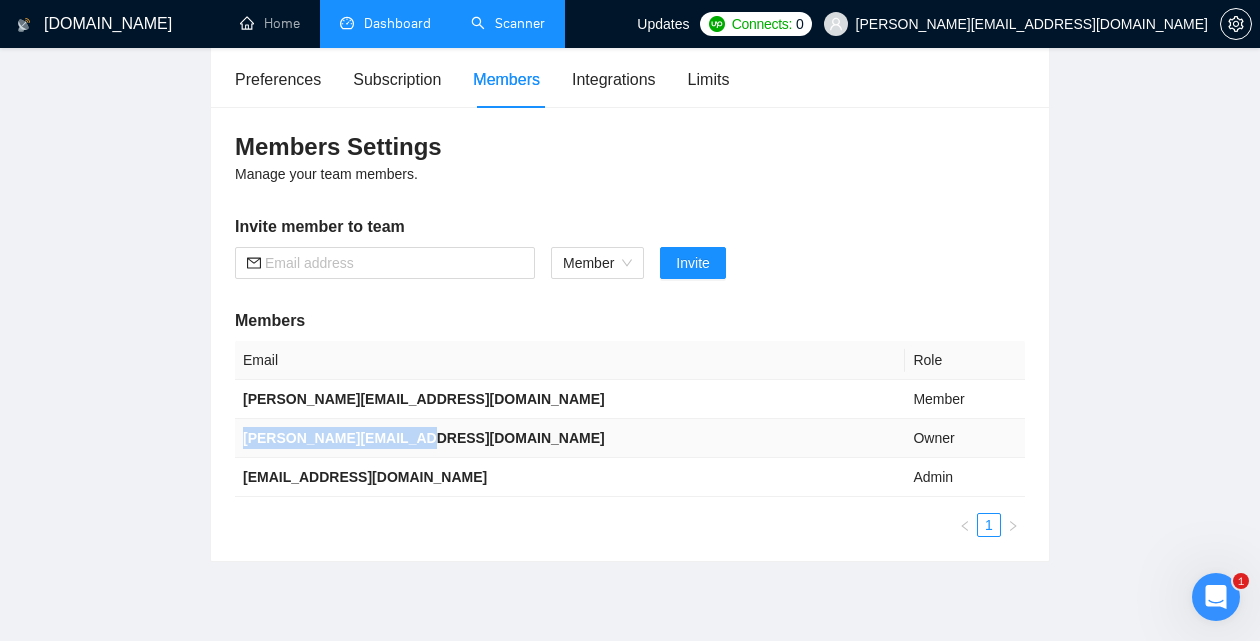 drag, startPoint x: 456, startPoint y: 444, endPoint x: 246, endPoint y: 437, distance: 210.11664 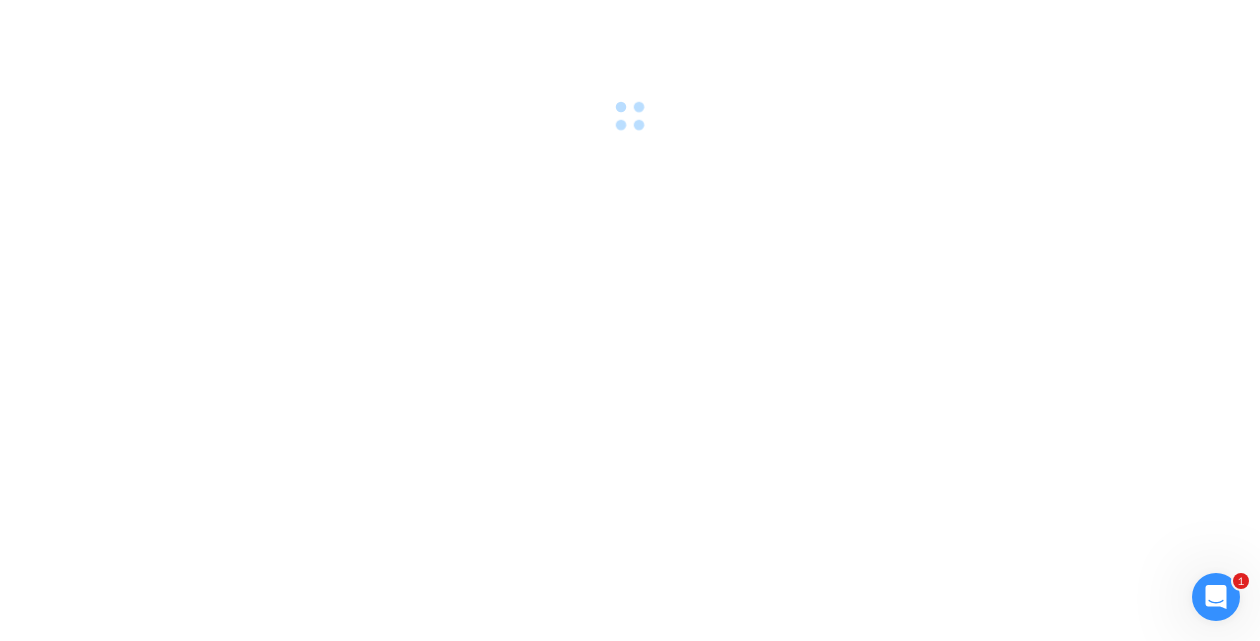 scroll, scrollTop: 0, scrollLeft: 0, axis: both 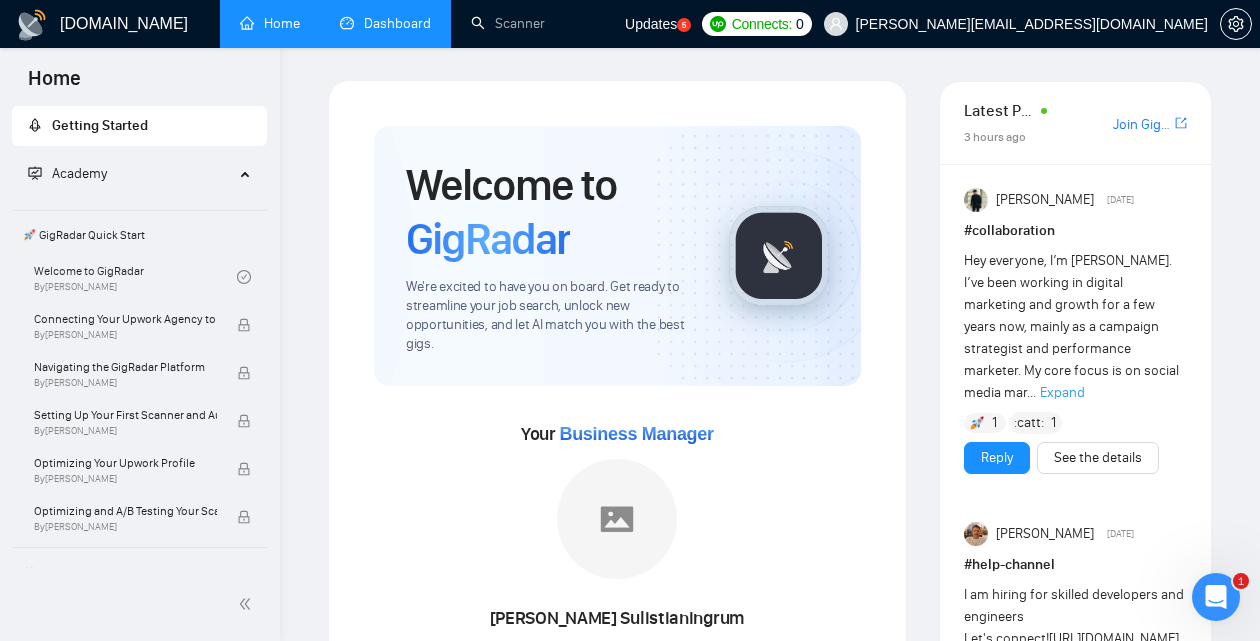 click on "Dashboard" at bounding box center [385, 23] 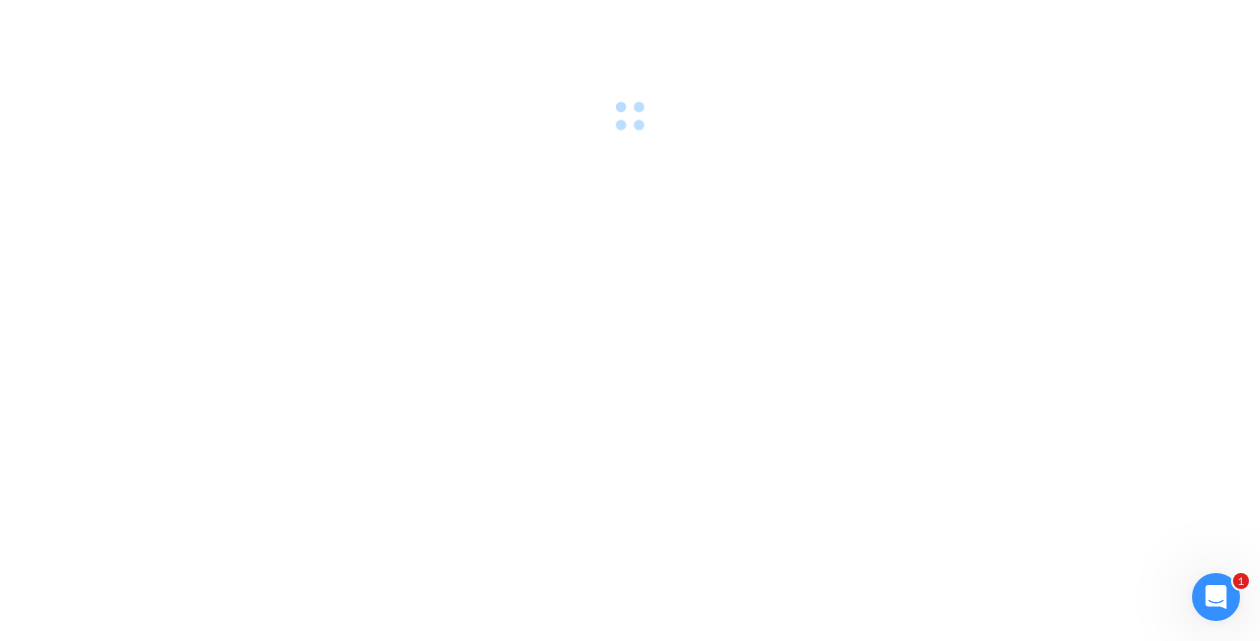 scroll, scrollTop: 0, scrollLeft: 0, axis: both 